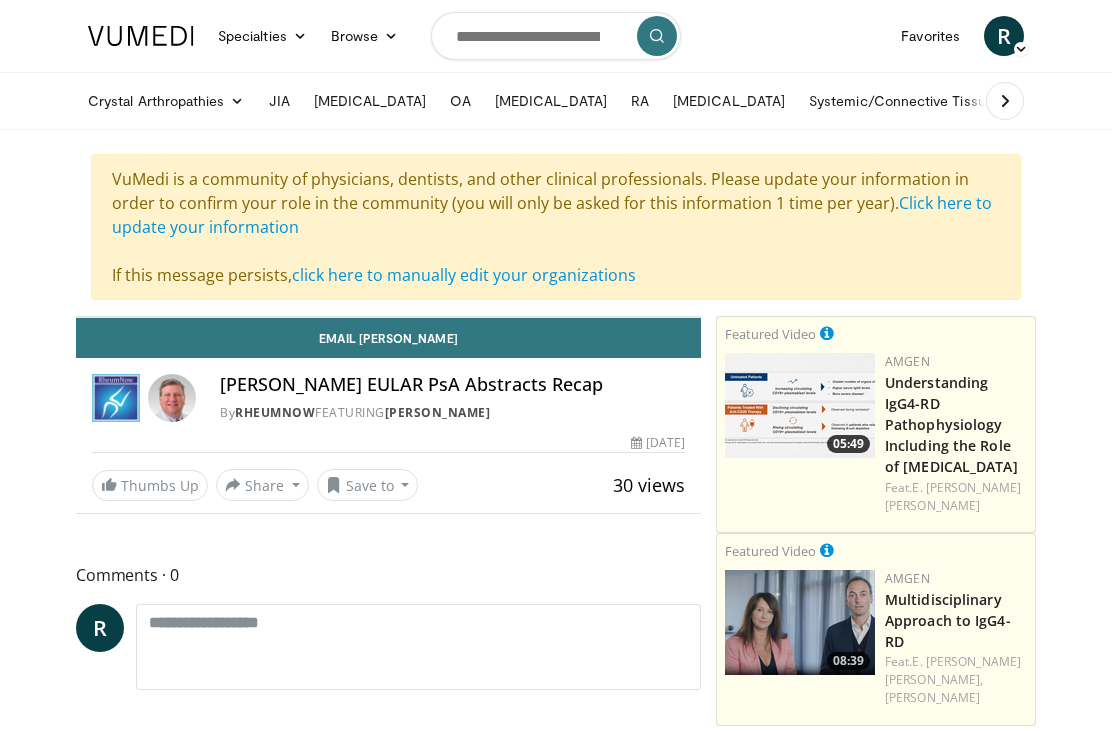 scroll, scrollTop: 0, scrollLeft: 0, axis: both 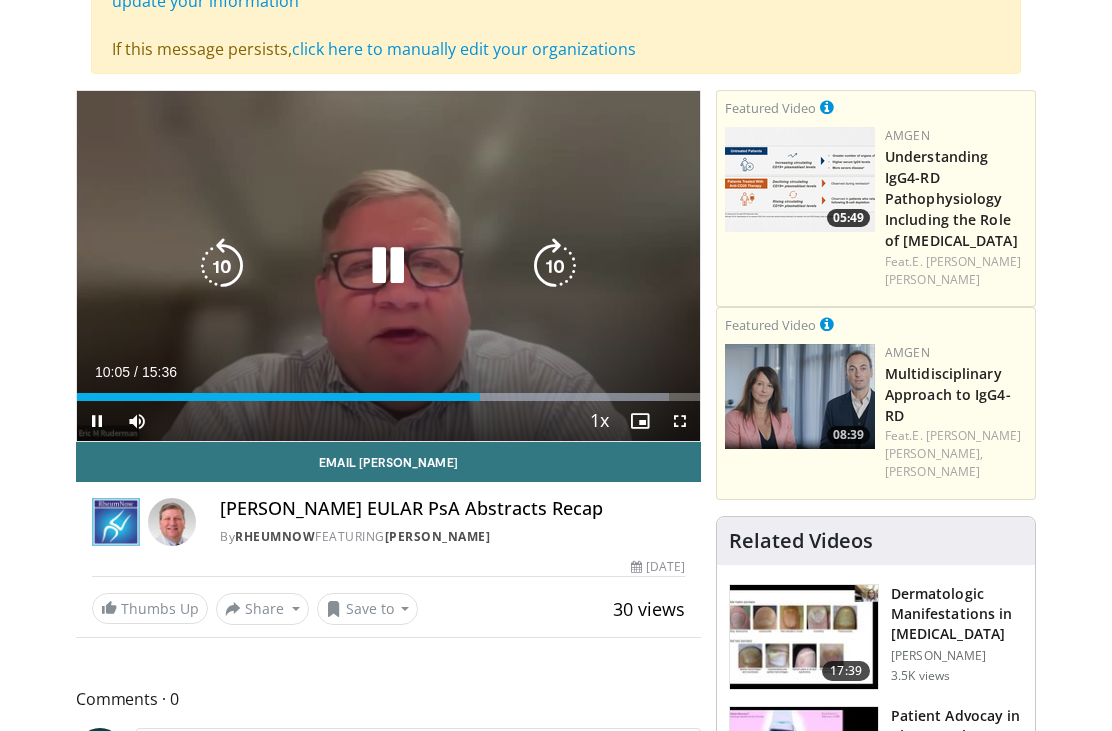 click at bounding box center (388, 266) 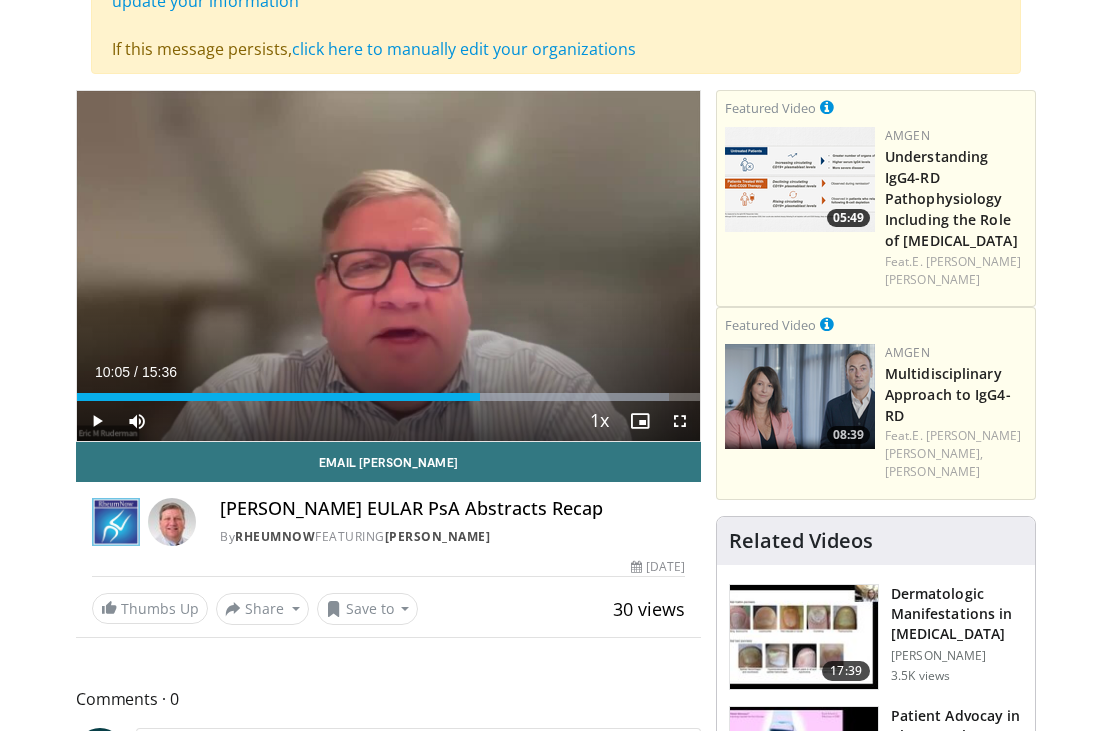 click on "Specialties
Adult & Family Medicine
Allergy, [MEDICAL_DATA], Immunology
Anesthesiology
Cardiology
Dental
Dermatology
Endocrinology
Gastroenterology & Hepatology
[MEDICAL_DATA]
Hematology & Oncology
[MEDICAL_DATA]
Nephrology
Neurology
[GEOGRAPHIC_DATA]
Obstetrics & Gynecology
Ophthalmology
Oral Maxillofacial
Orthopaedics
Otolaryngology
Pediatrics
Plastic Surgery
[GEOGRAPHIC_DATA]
Psychiatry
Pulmonology
Radiation Oncology
[MEDICAL_DATA]
Rheumatology
Urology
Videos" at bounding box center [556, 139] 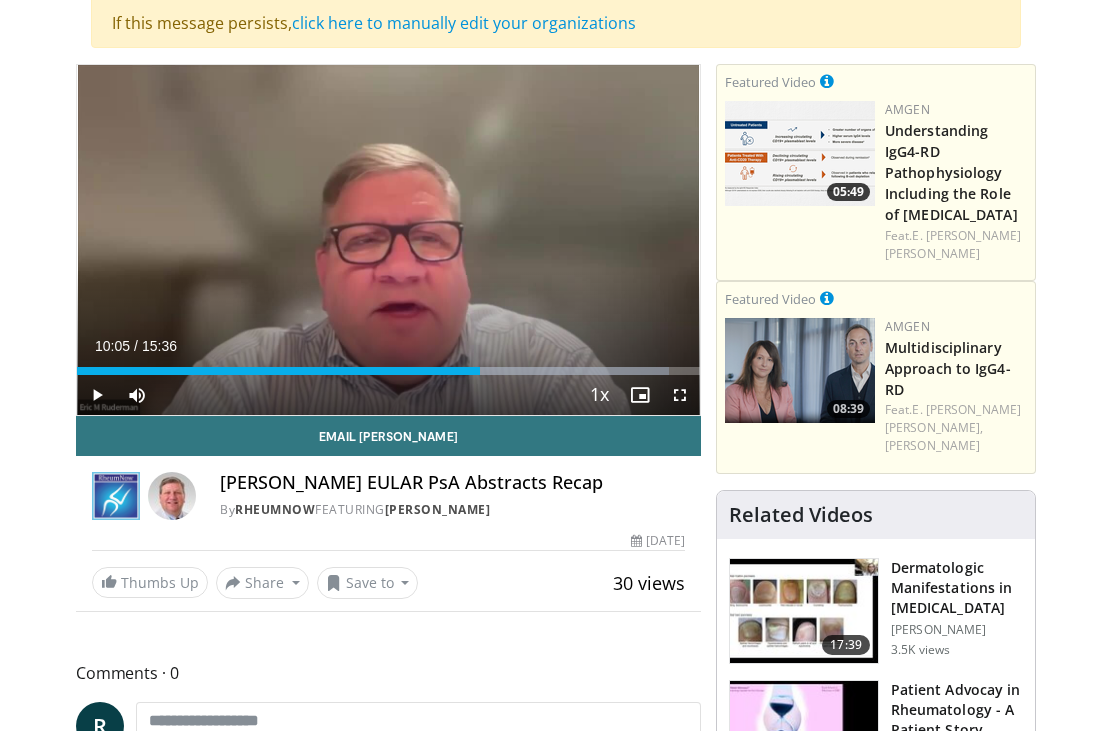 scroll, scrollTop: 251, scrollLeft: 0, axis: vertical 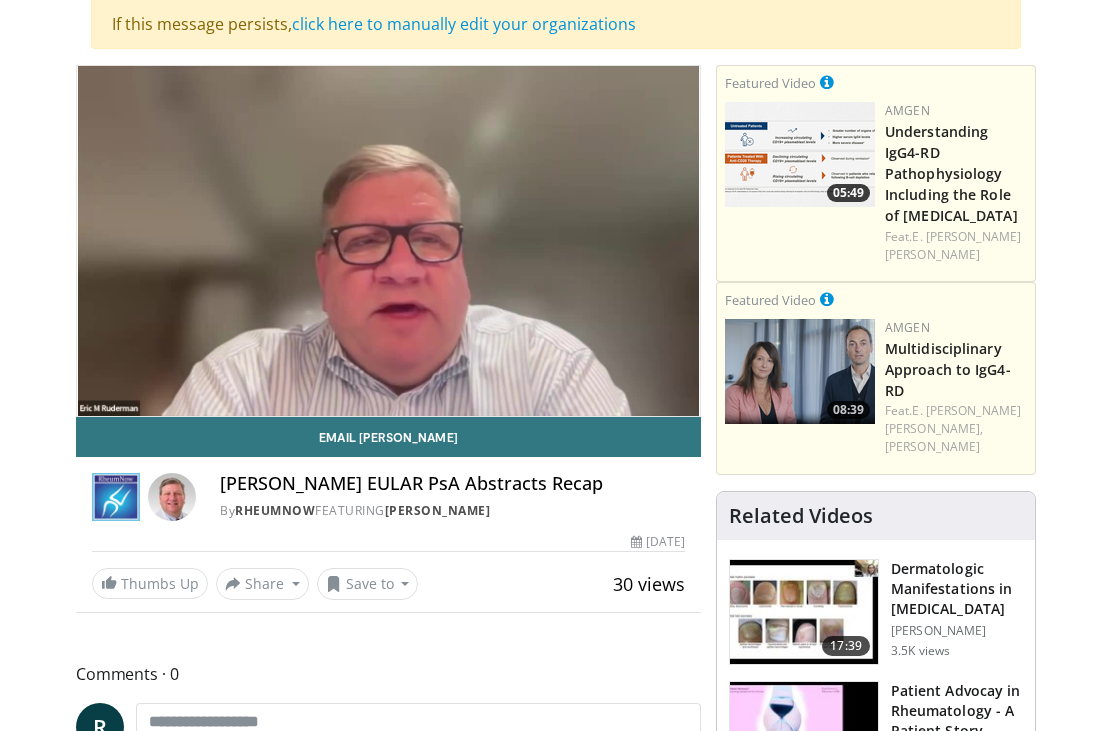 click on "Specialties
Adult & Family Medicine
Allergy, [MEDICAL_DATA], Immunology
Anesthesiology
Cardiology
Dental
Dermatology
Endocrinology
Gastroenterology & Hepatology
[MEDICAL_DATA]
Hematology & Oncology
[MEDICAL_DATA]
Nephrology
Neurology
[GEOGRAPHIC_DATA]
Obstetrics & Gynecology
Ophthalmology
Oral Maxillofacial
Orthopaedics
Otolaryngology
Pediatrics
Plastic Surgery
[GEOGRAPHIC_DATA]
Psychiatry
Pulmonology
Radiation Oncology
[MEDICAL_DATA]
Rheumatology
Urology" at bounding box center [556, 1797] 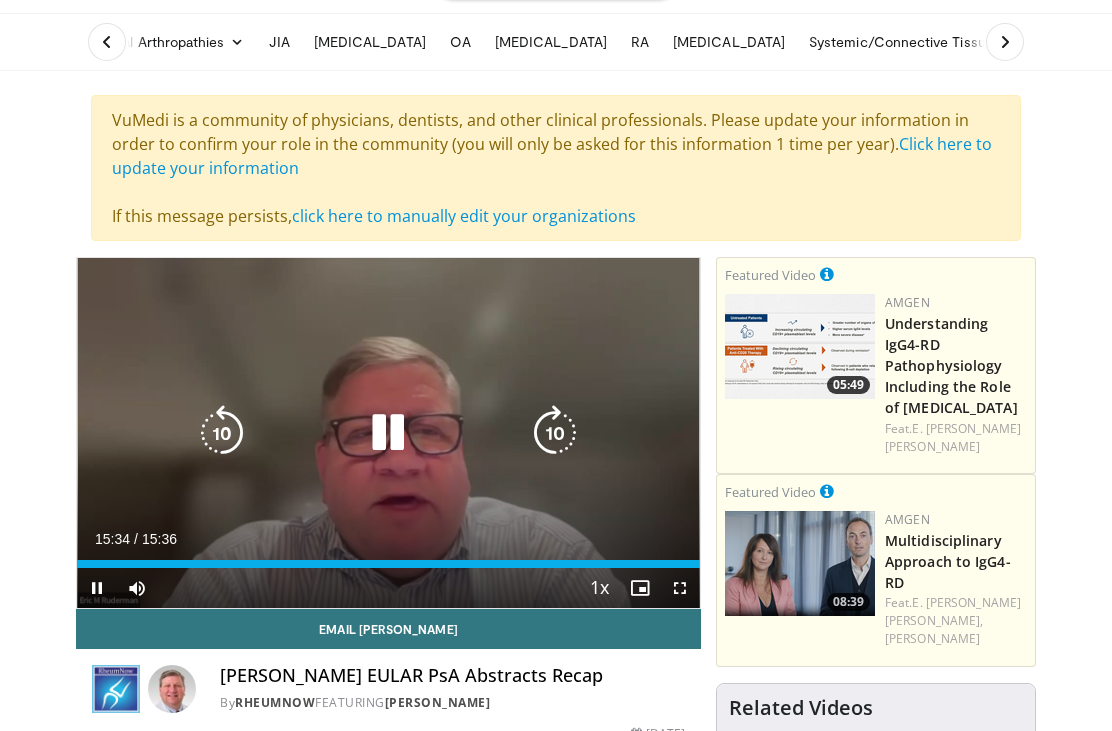 scroll, scrollTop: 0, scrollLeft: 0, axis: both 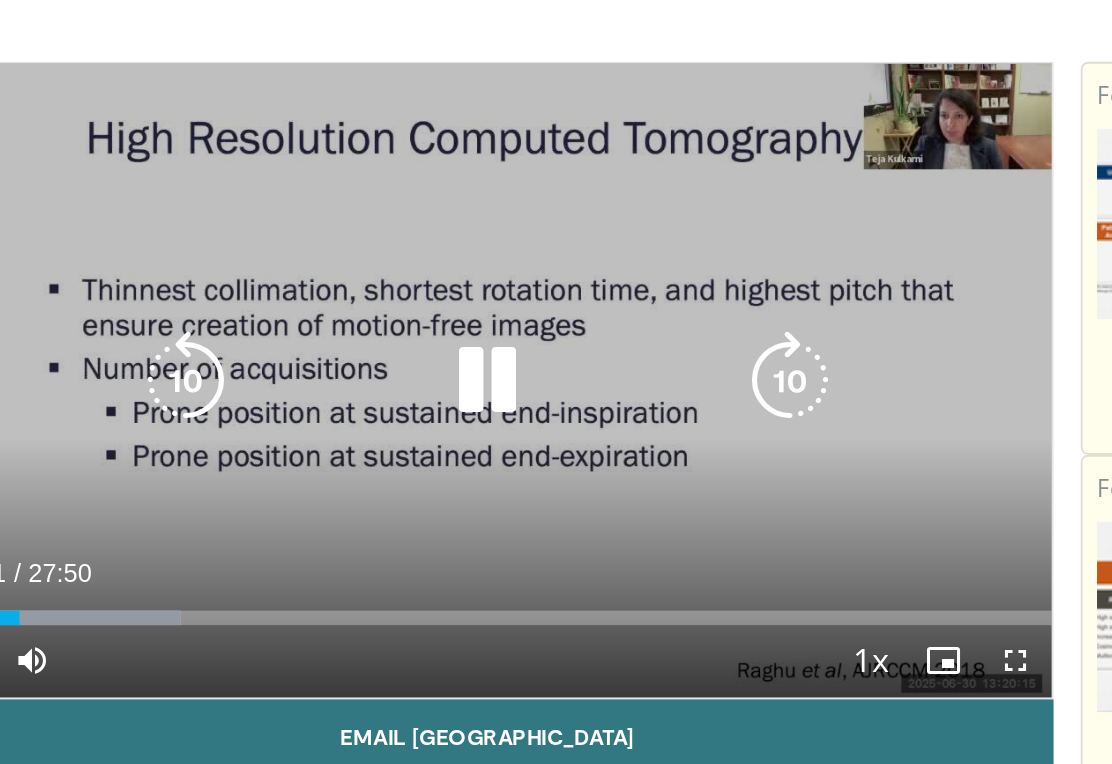 click at bounding box center [388, 272] 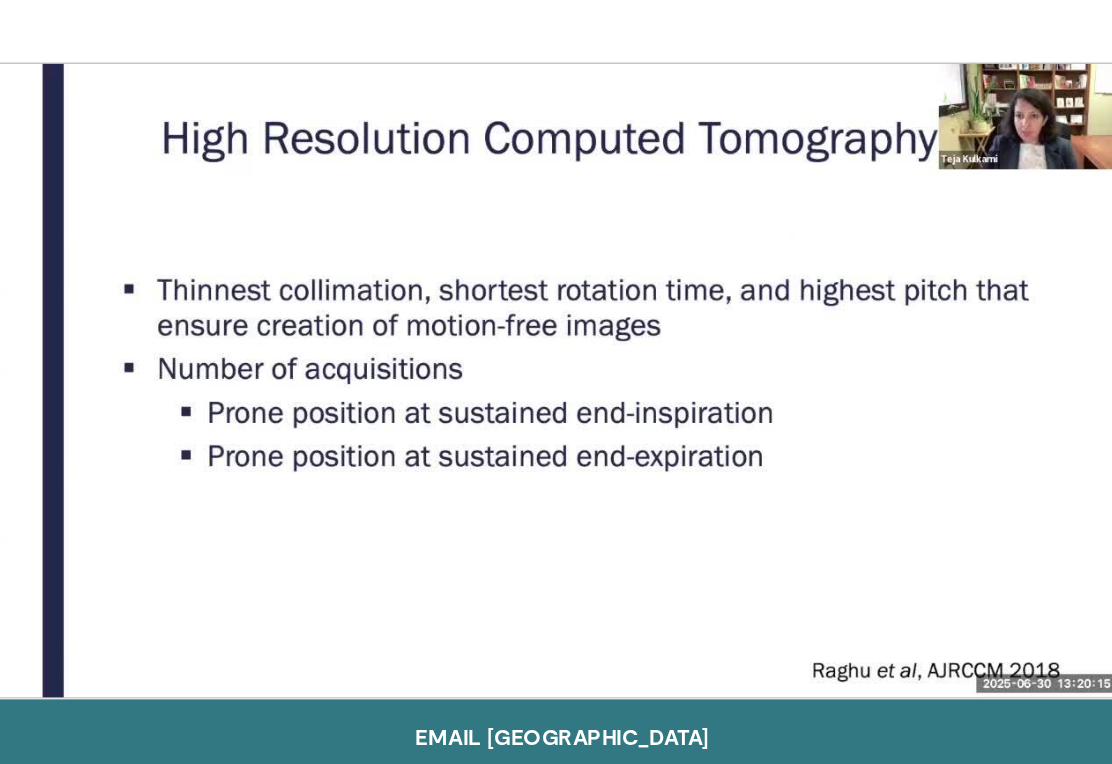 click at bounding box center (555, 272) 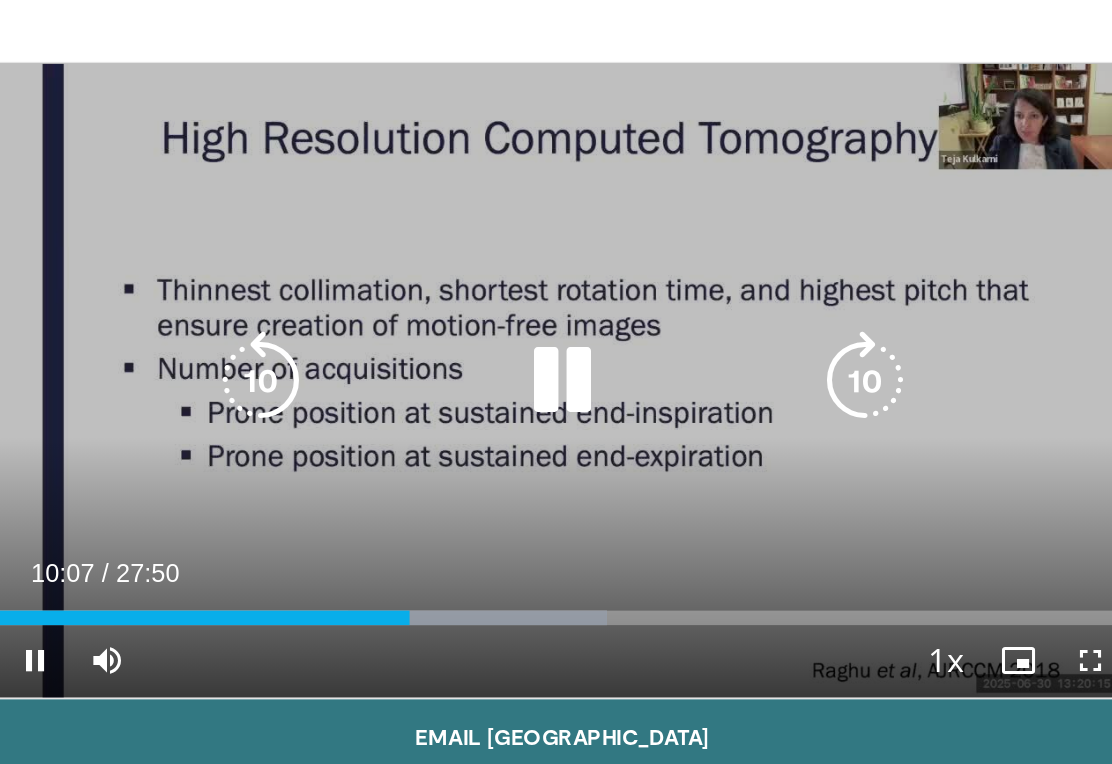 click at bounding box center (388, 272) 